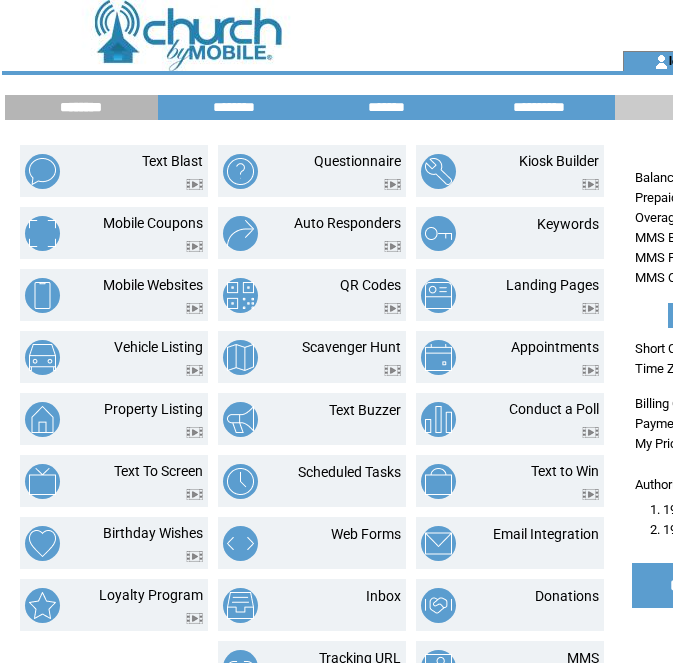 scroll, scrollTop: 0, scrollLeft: 0, axis: both 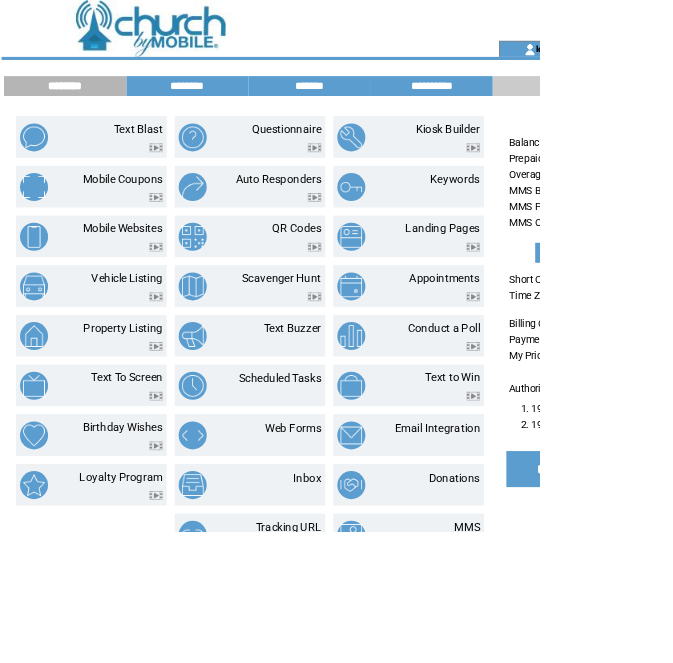 click on "MMS" at bounding box center [559, 667] 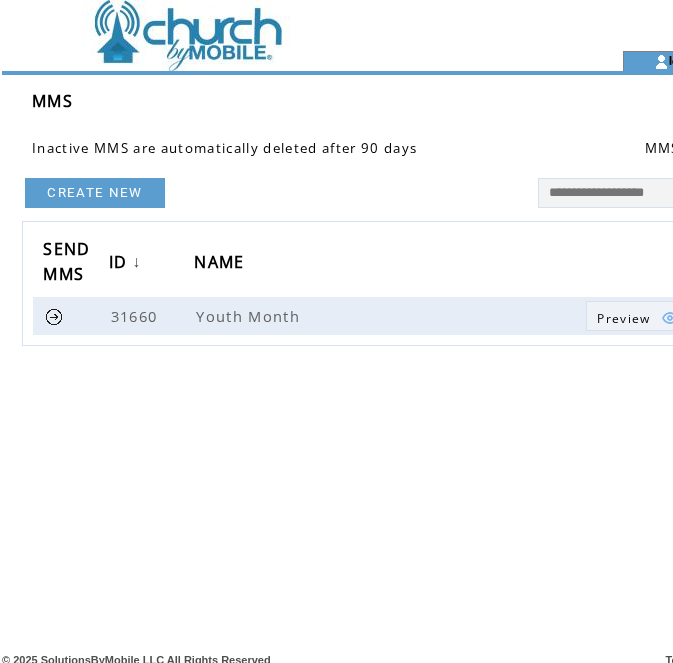 scroll, scrollTop: 0, scrollLeft: 0, axis: both 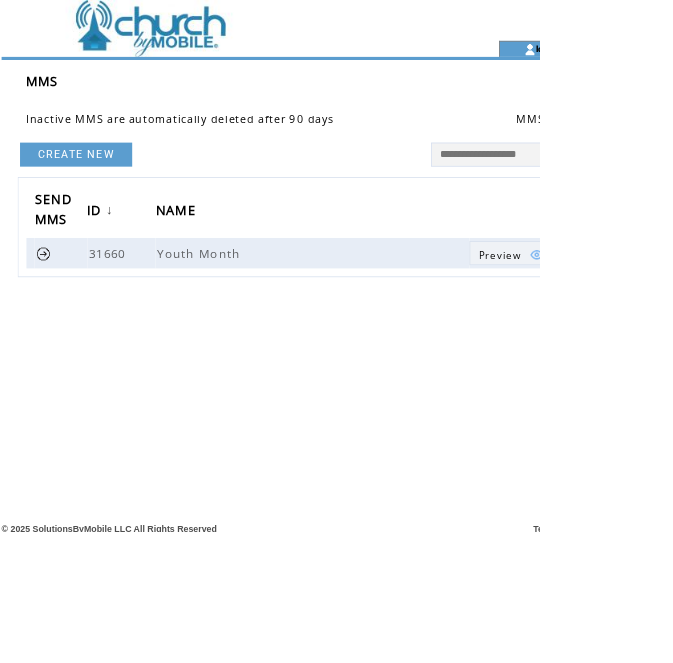click on "CREATE NEW" at bounding box center (95, 193) 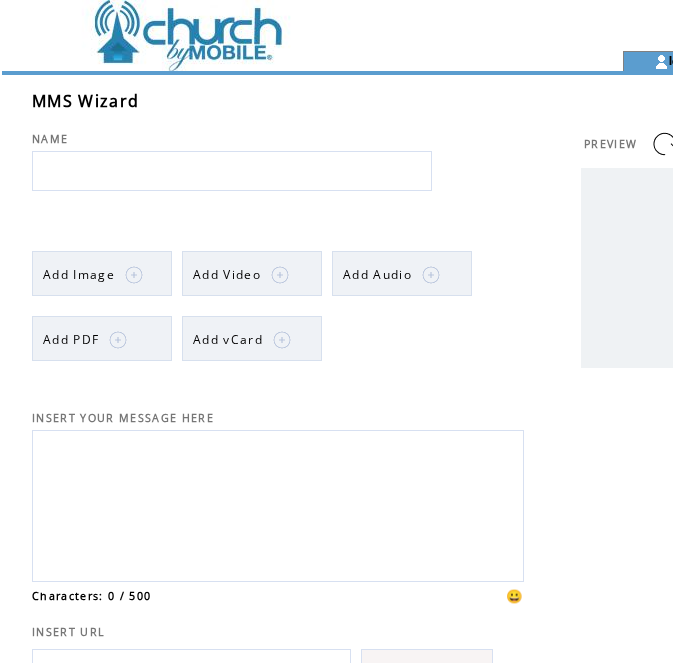 scroll, scrollTop: 0, scrollLeft: 0, axis: both 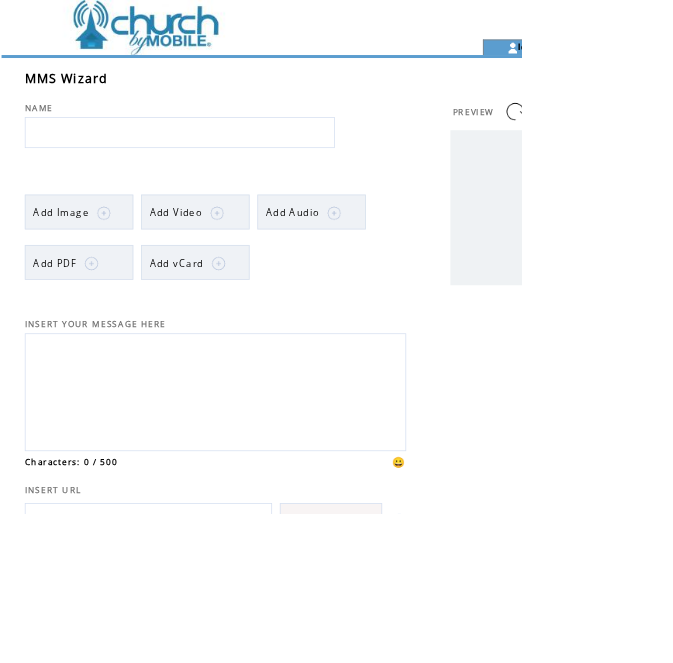 click at bounding box center [232, 171] 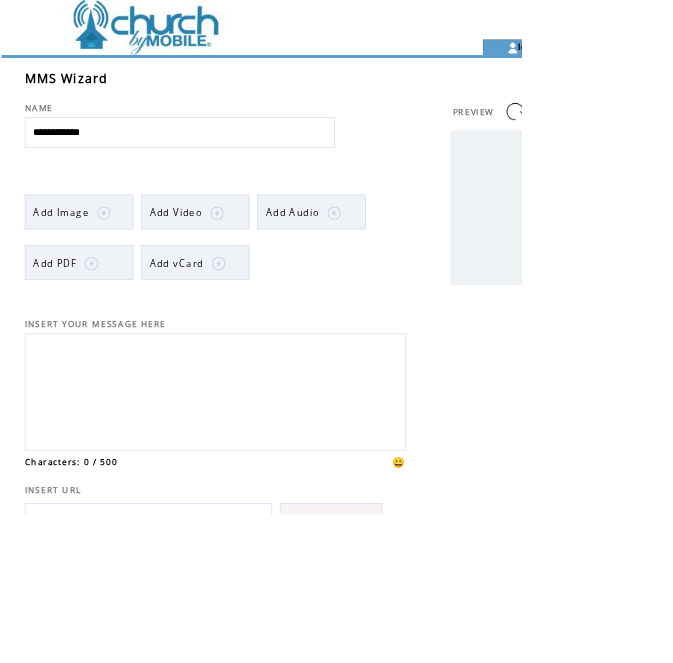 type on "**********" 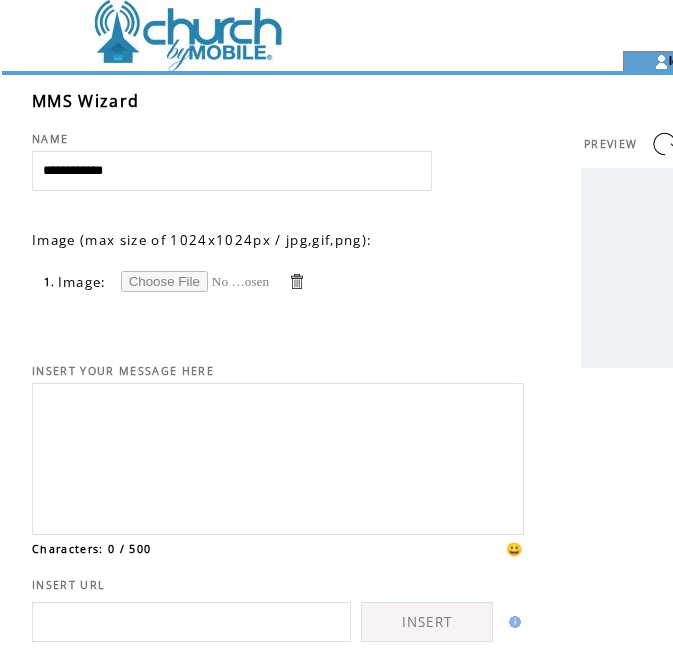 scroll, scrollTop: 0, scrollLeft: 0, axis: both 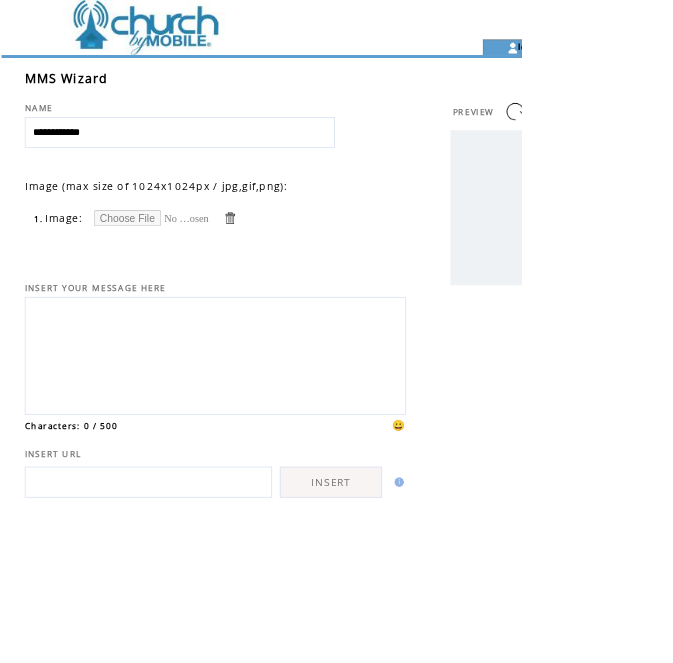 click at bounding box center (196, 281) 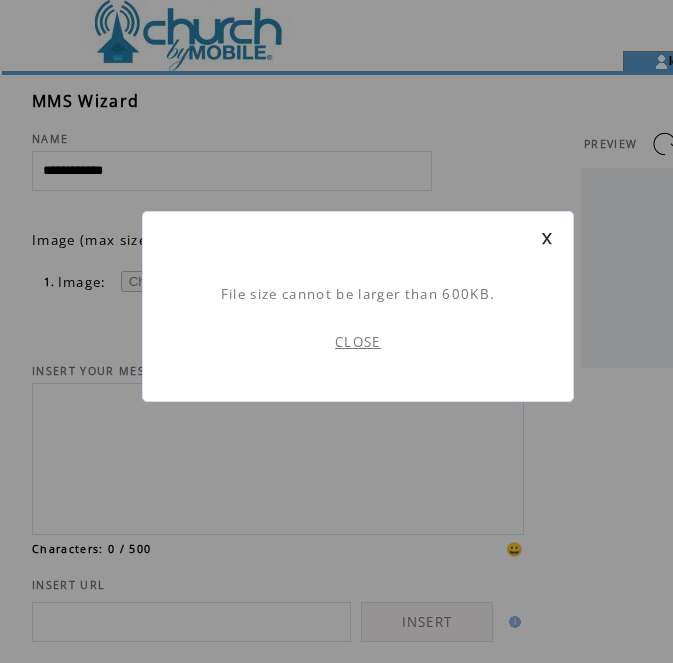 scroll, scrollTop: 0, scrollLeft: 0, axis: both 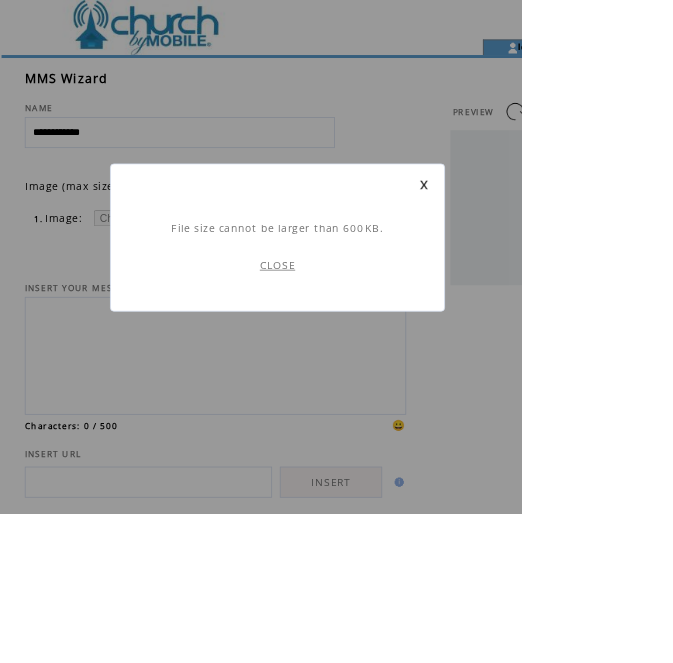 click on "CLOSE" at bounding box center [358, 342] 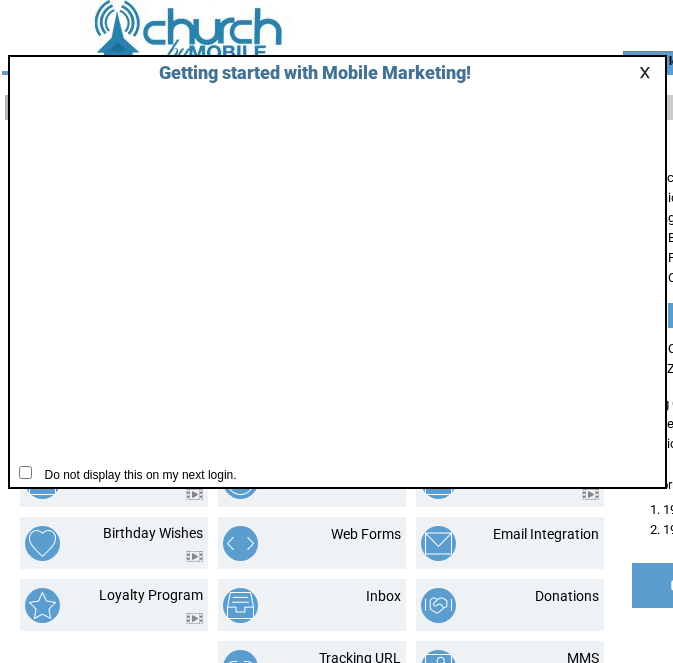 click at bounding box center [648, 72] 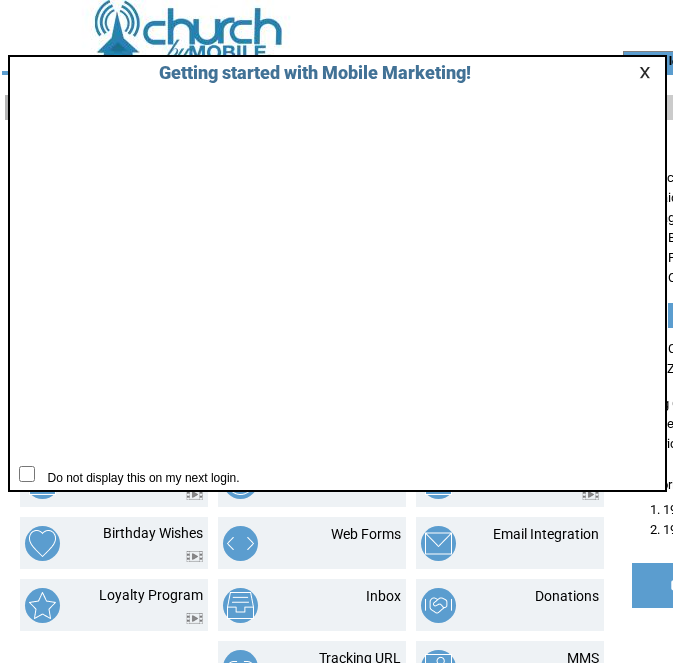 scroll, scrollTop: 0, scrollLeft: 0, axis: both 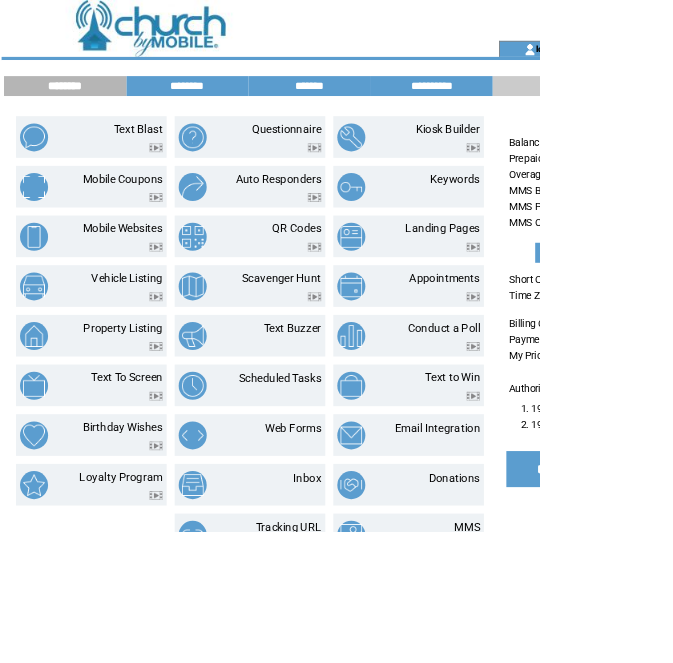 click on "MMS" at bounding box center [583, 658] 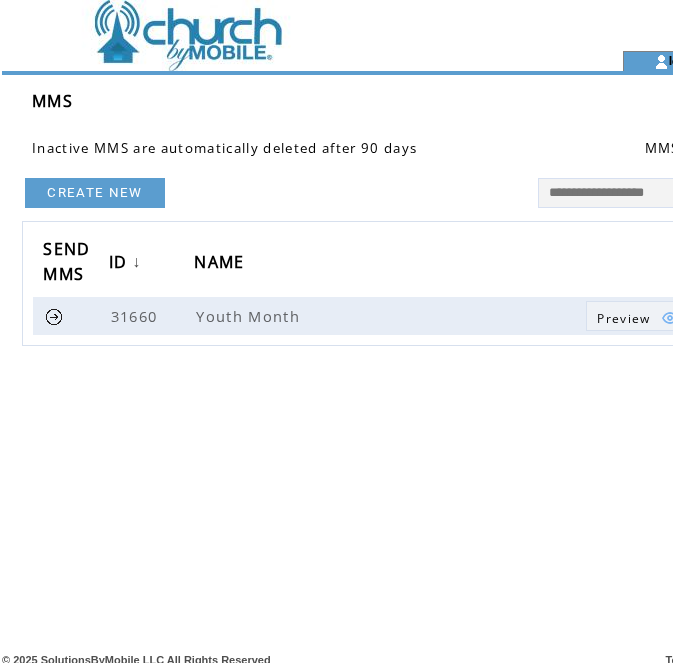scroll, scrollTop: 0, scrollLeft: 0, axis: both 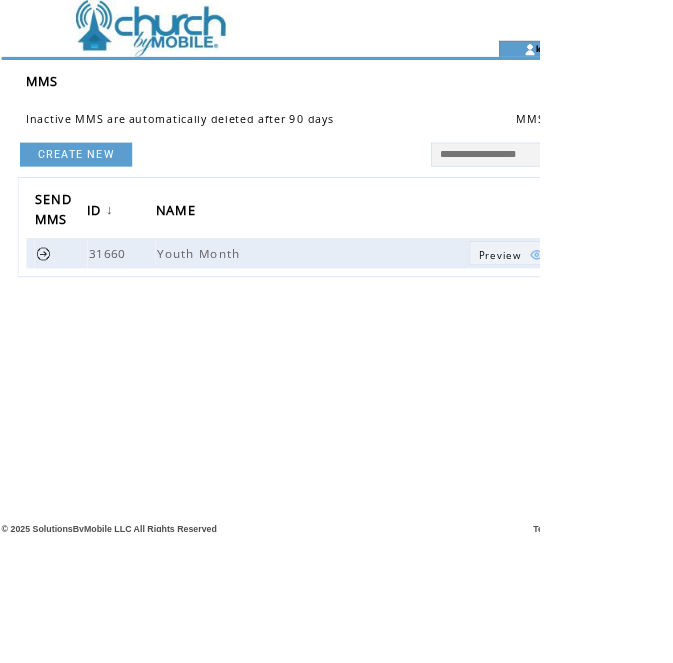 click on "CREATE NEW" at bounding box center [95, 193] 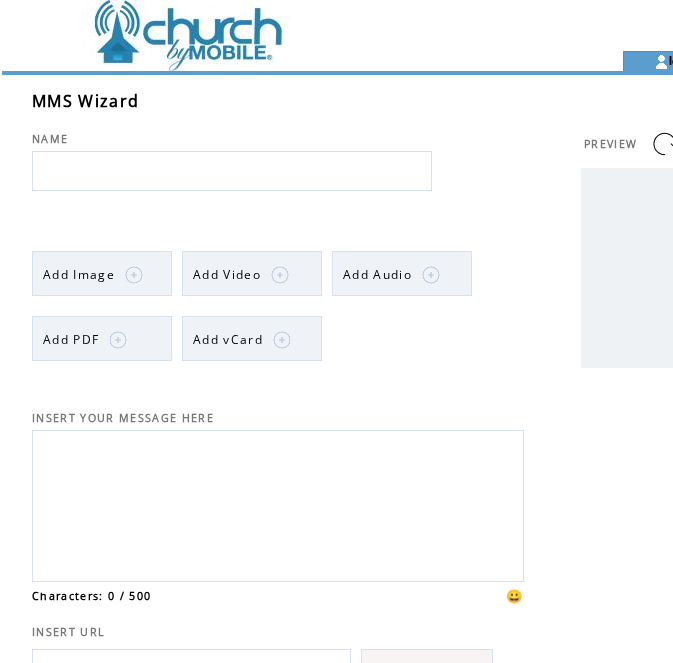 scroll, scrollTop: 0, scrollLeft: 0, axis: both 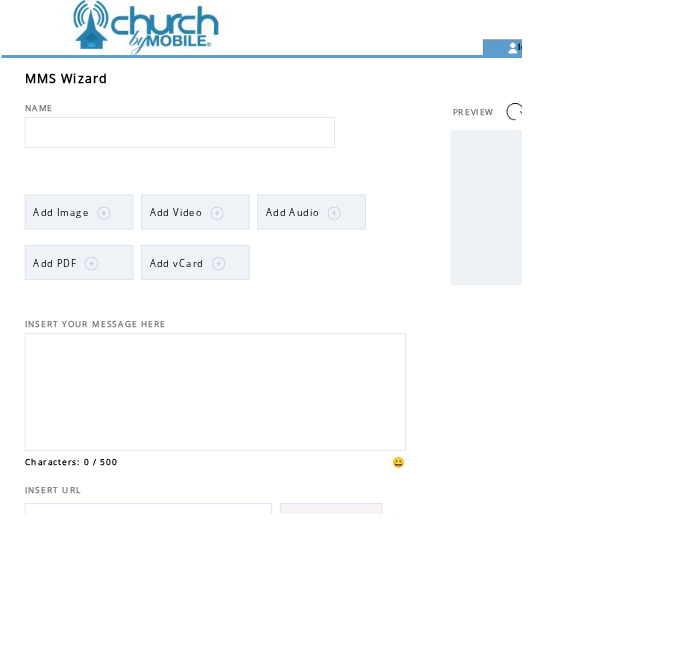click at bounding box center [232, 171] 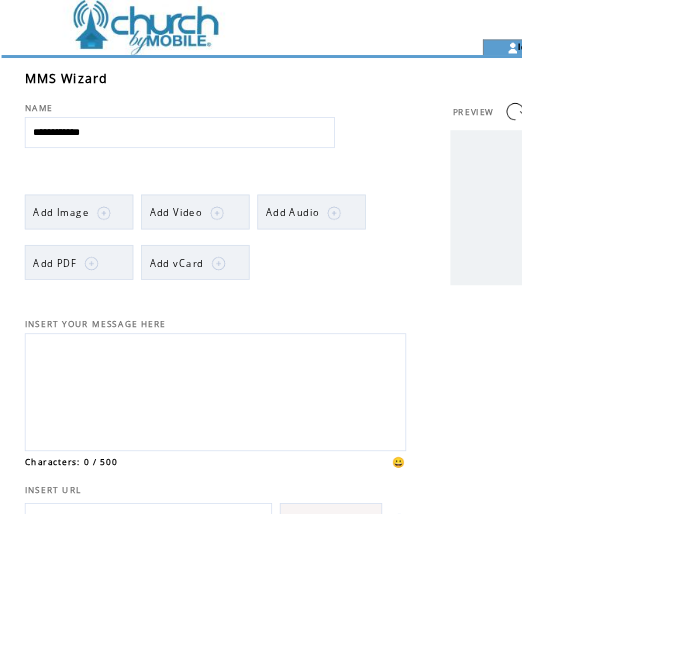 click on "Add Image" at bounding box center (79, 274) 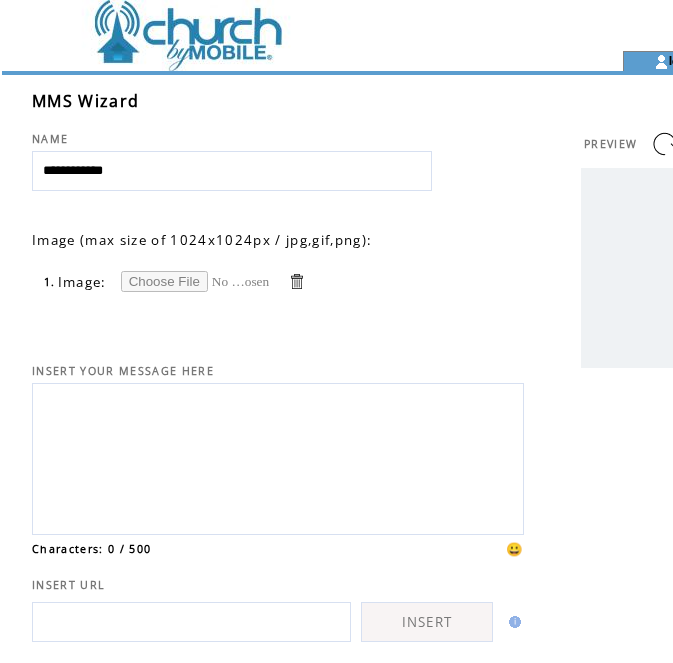 scroll, scrollTop: 0, scrollLeft: 0, axis: both 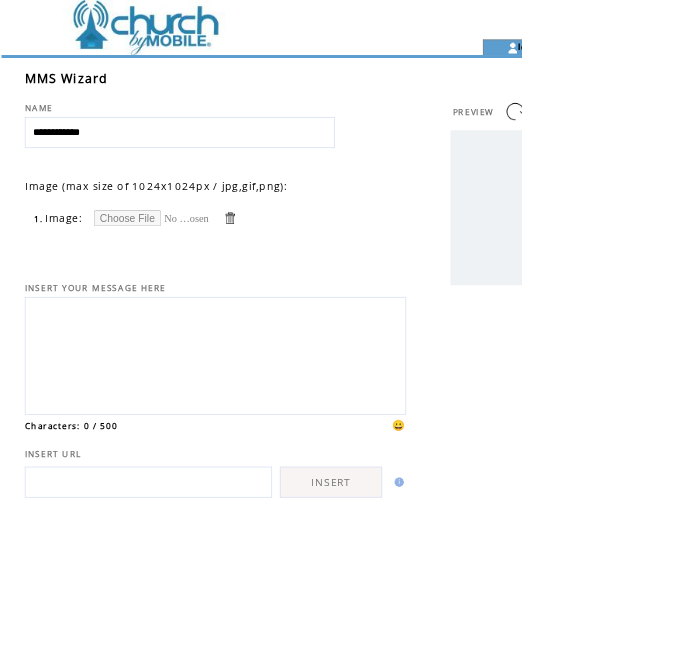 click at bounding box center (196, 281) 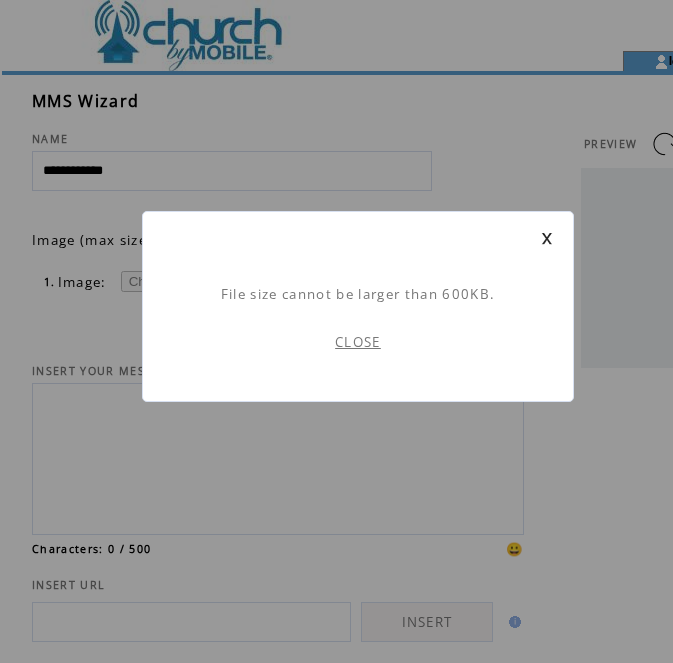 scroll, scrollTop: 0, scrollLeft: 0, axis: both 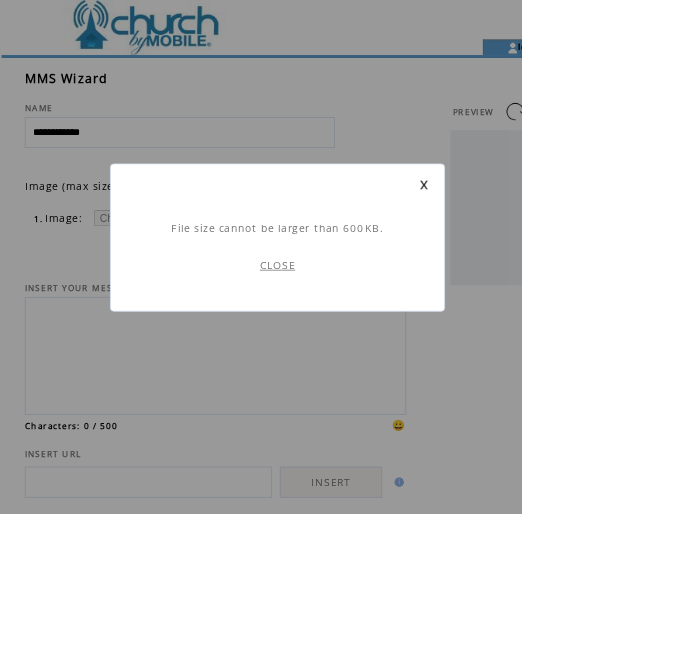 click on "CLOSE" at bounding box center [358, 342] 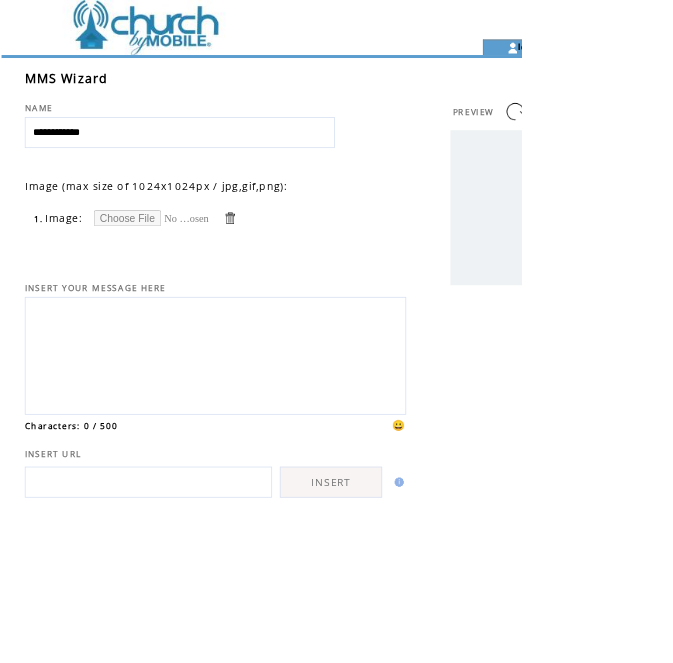 click at bounding box center (196, 281) 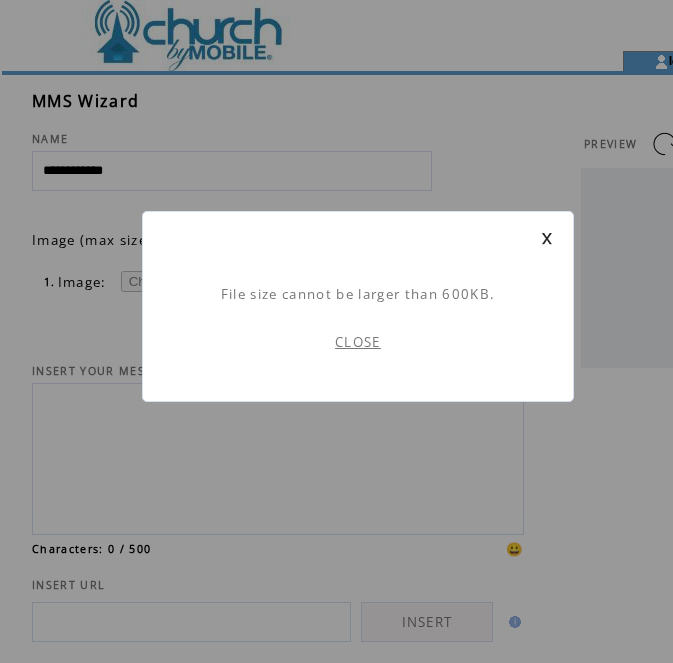 scroll, scrollTop: 0, scrollLeft: 0, axis: both 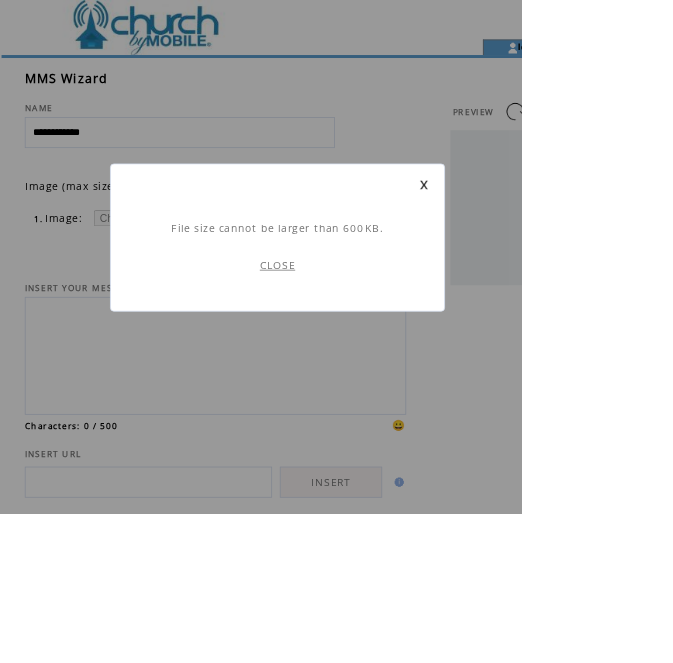 click on "CLOSE" at bounding box center (358, 342) 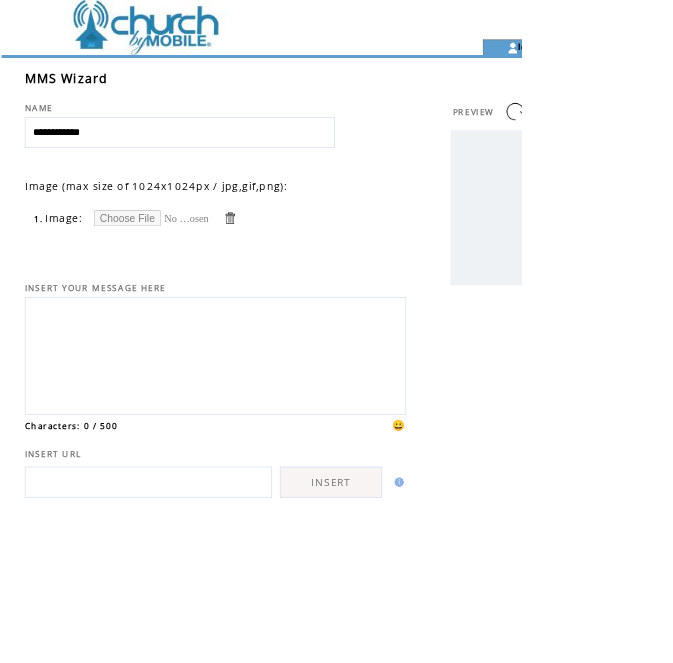click at bounding box center (196, 281) 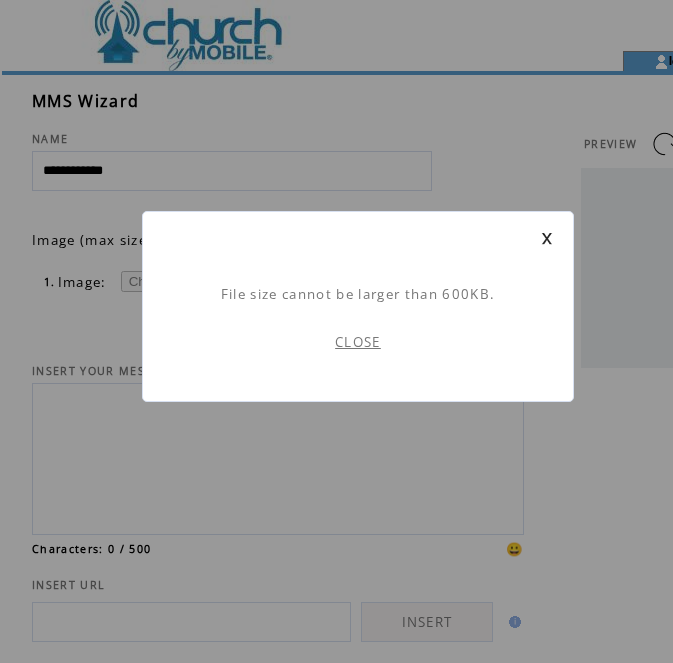 scroll, scrollTop: 0, scrollLeft: 0, axis: both 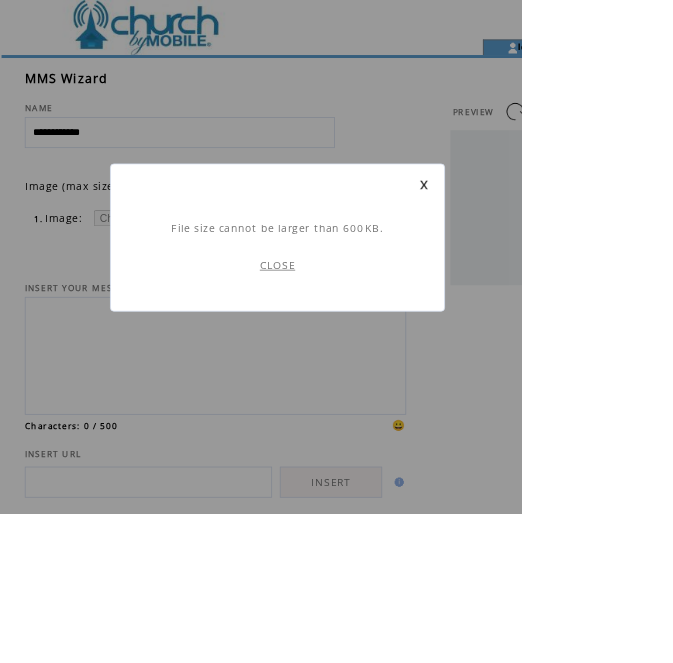 click on "CLOSE" at bounding box center [358, 342] 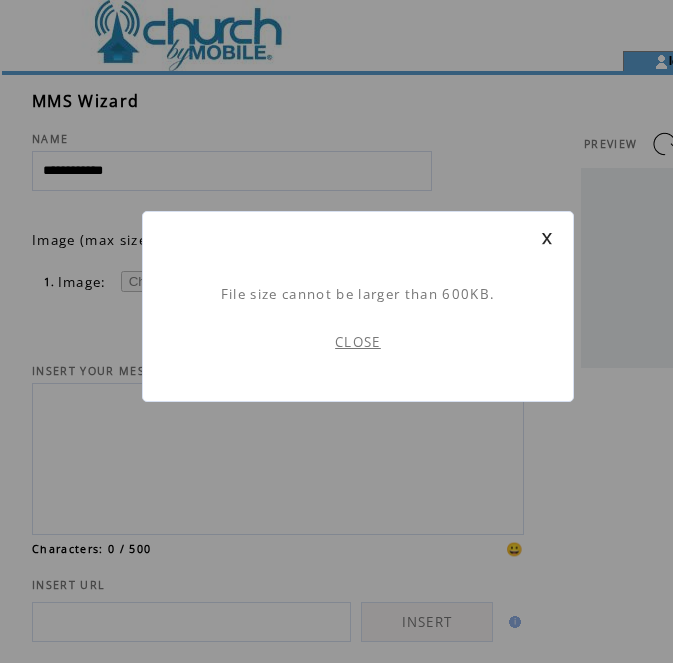 scroll, scrollTop: 0, scrollLeft: 0, axis: both 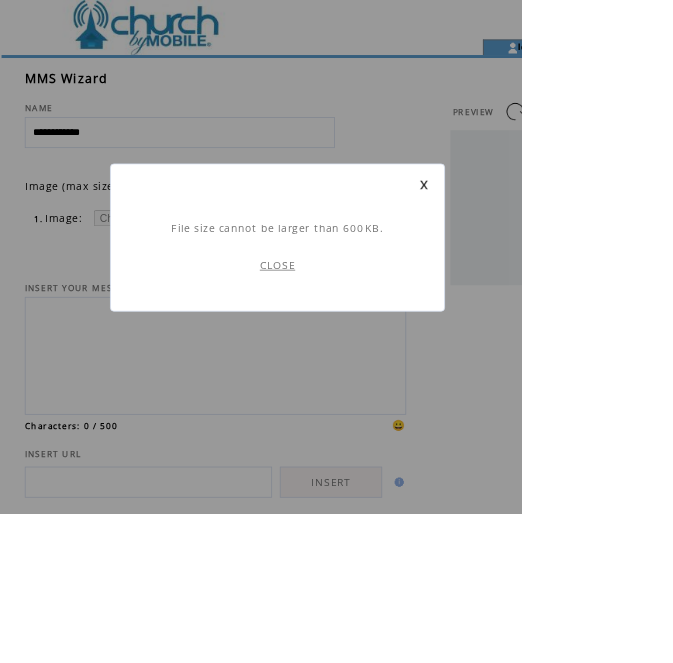 click on "CLOSE" at bounding box center (358, 342) 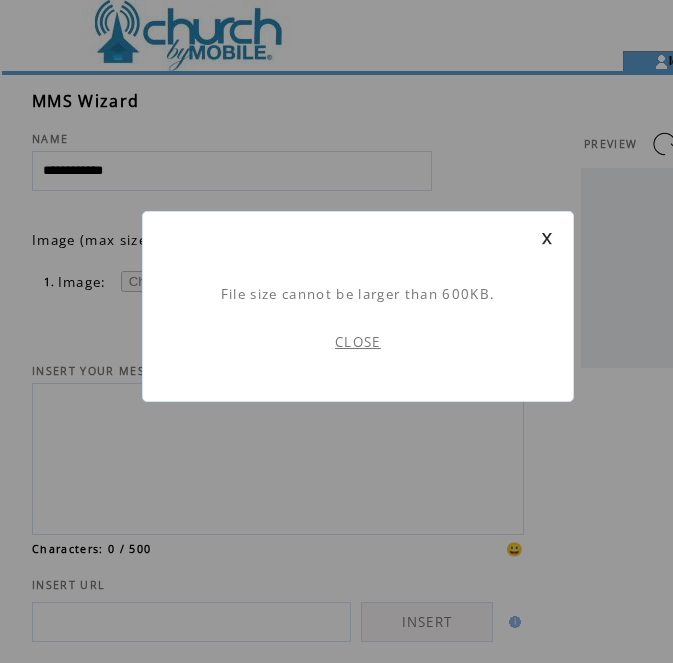scroll, scrollTop: 0, scrollLeft: 0, axis: both 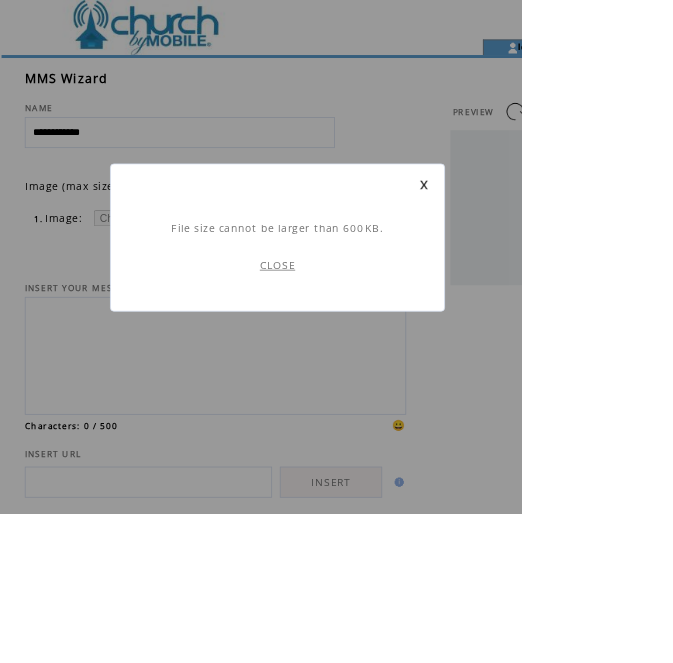 click at bounding box center [547, 238] 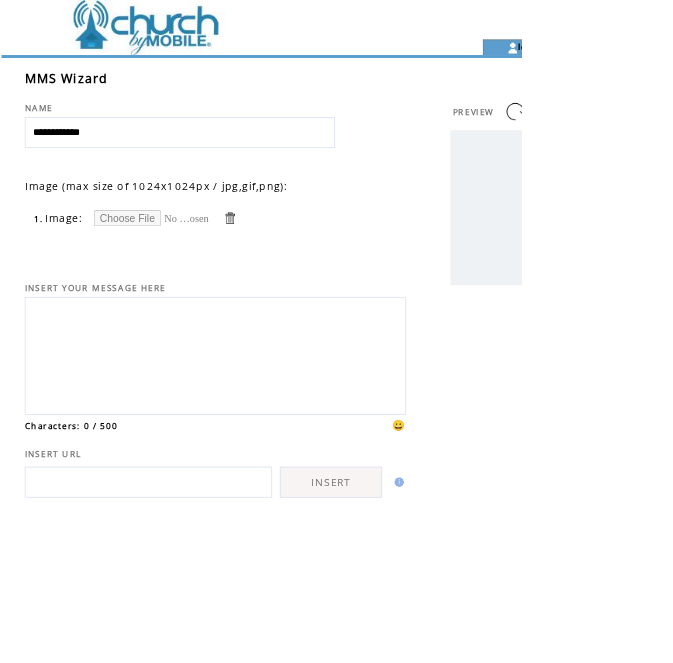 click on "PREVIEW" at bounding box center [696, 431] 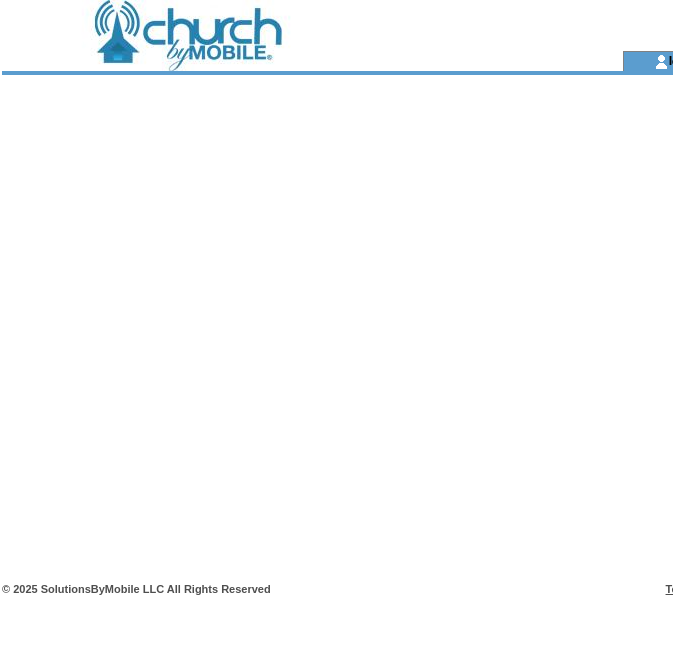 scroll, scrollTop: 0, scrollLeft: 0, axis: both 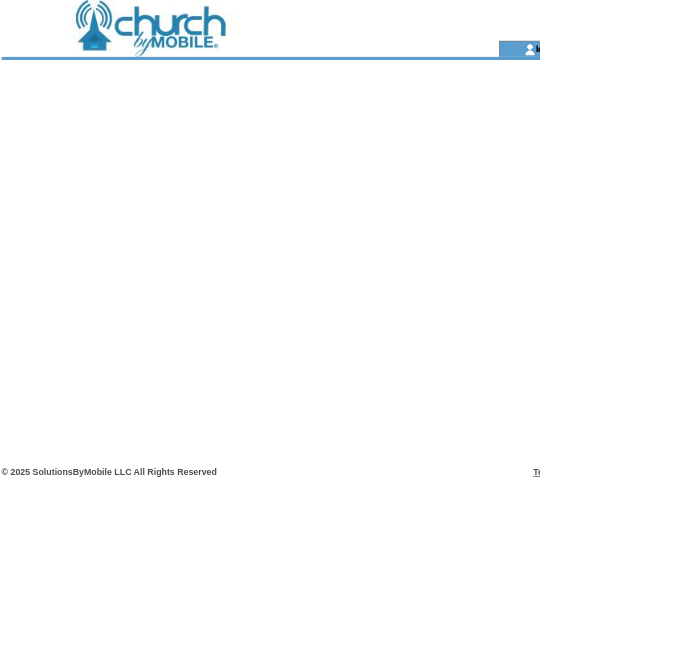 click at bounding box center [731, 61] 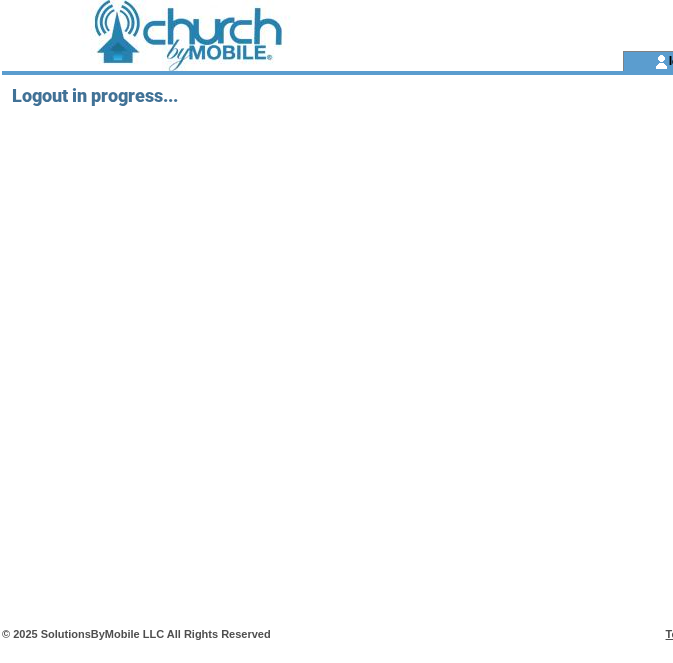 scroll, scrollTop: 0, scrollLeft: 0, axis: both 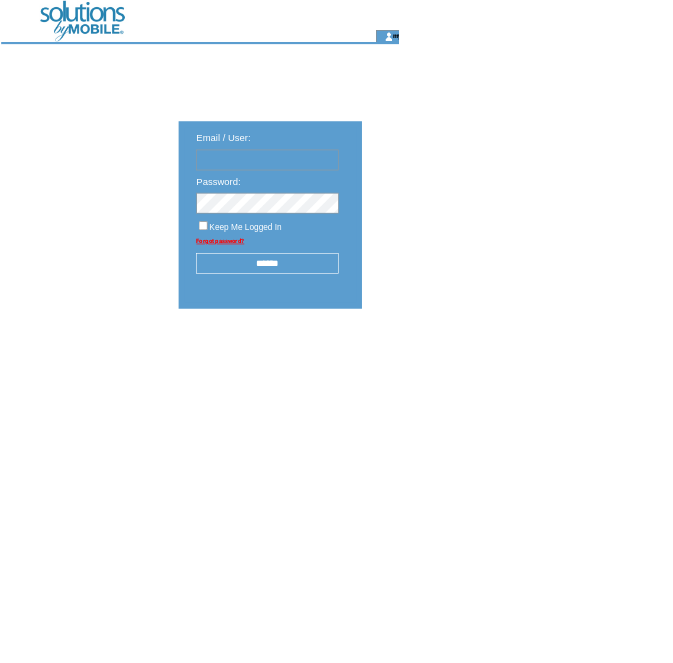 type on "**********" 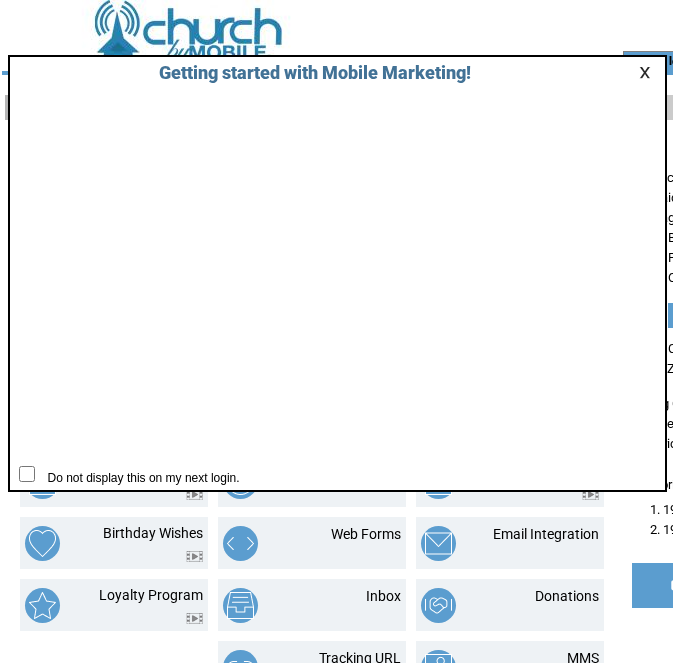 scroll, scrollTop: 0, scrollLeft: 0, axis: both 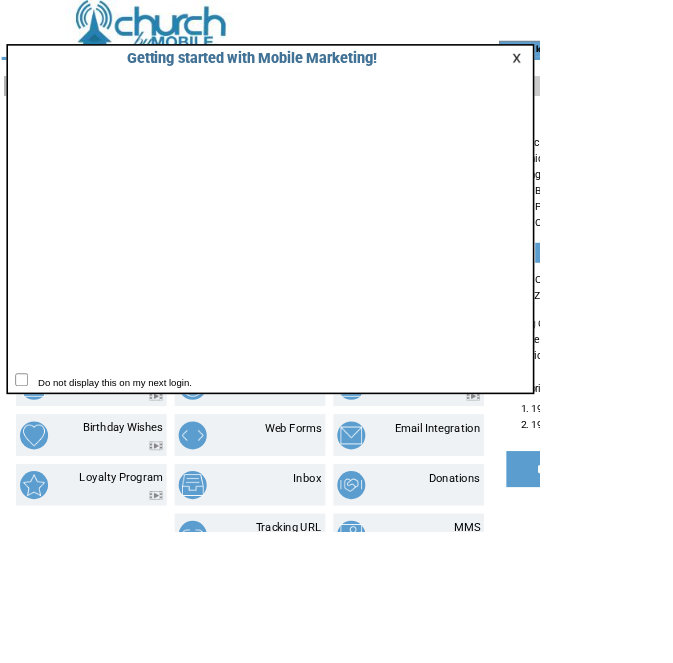 click at bounding box center [648, 72] 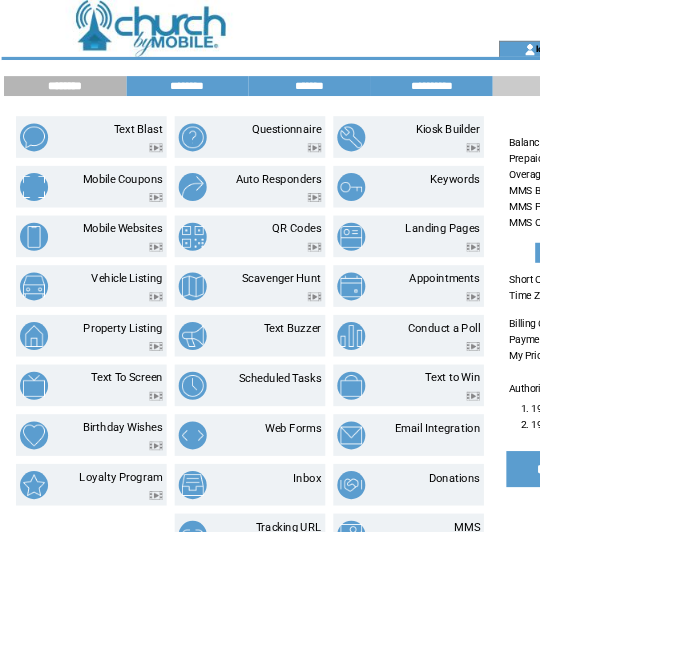 click on "Text Blast" at bounding box center (172, 161) 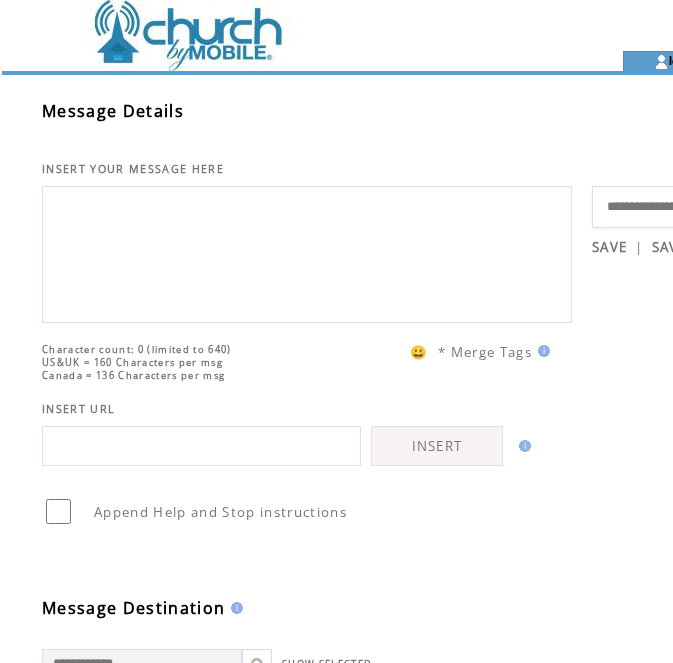 scroll, scrollTop: 0, scrollLeft: 0, axis: both 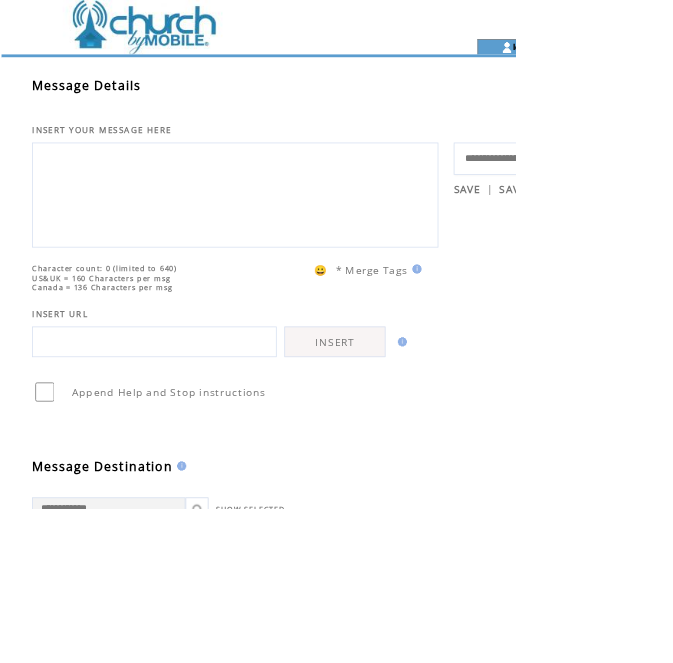 click at bounding box center [778, 103] 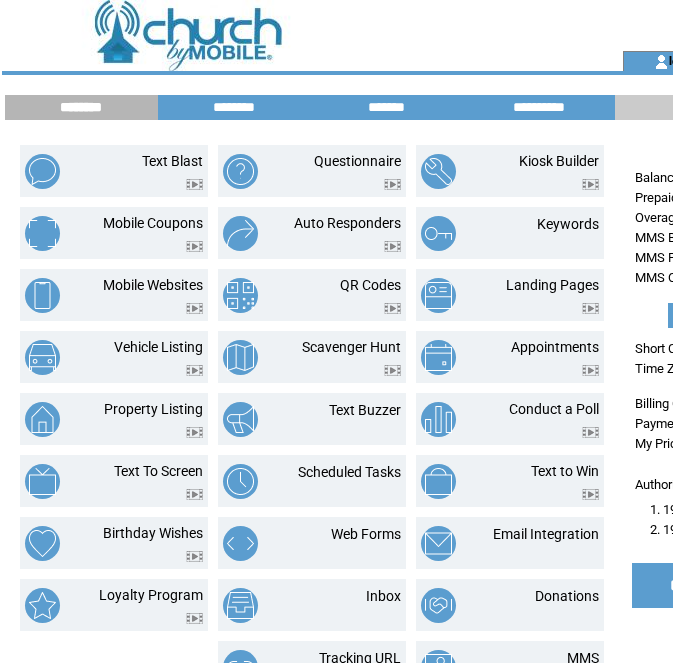 scroll, scrollTop: 0, scrollLeft: 0, axis: both 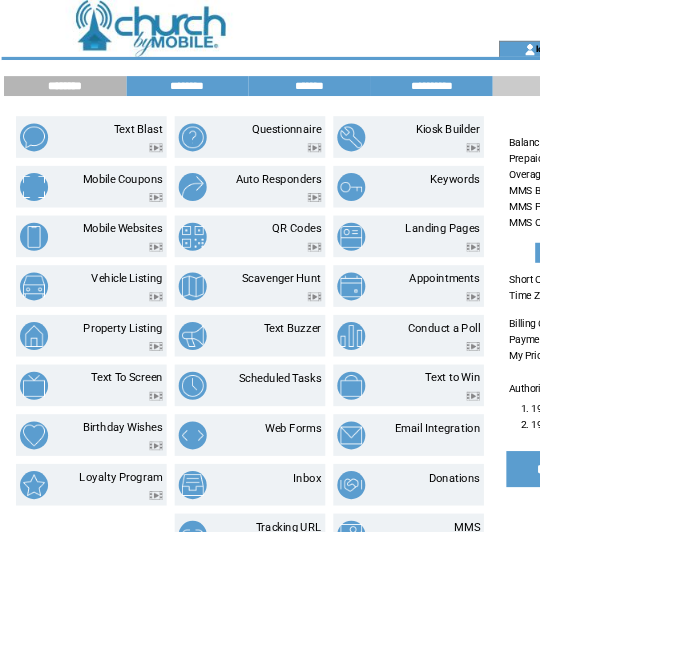 click on "Text To Screen" at bounding box center [158, 471] 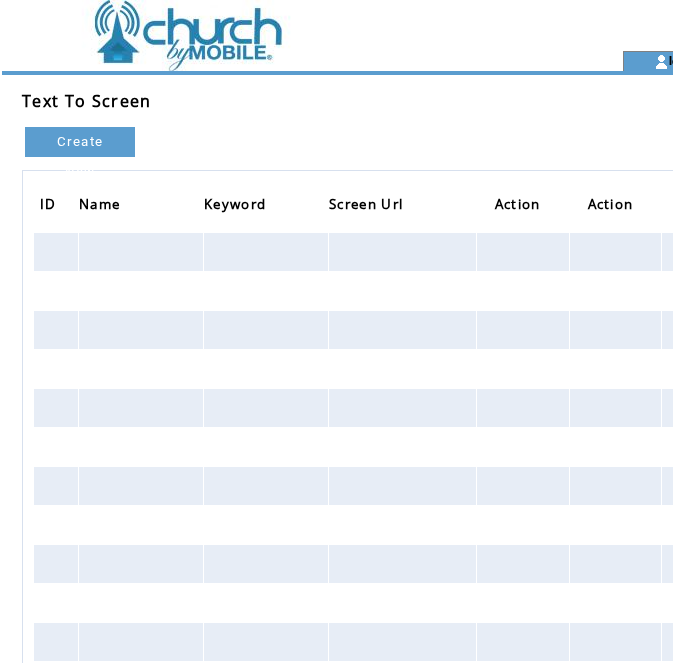 scroll, scrollTop: 0, scrollLeft: 0, axis: both 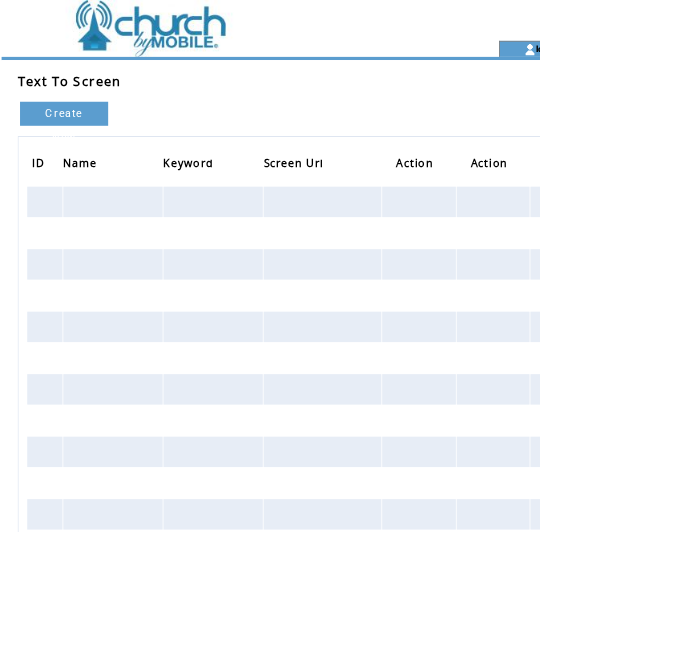 click at bounding box center (832, 101) 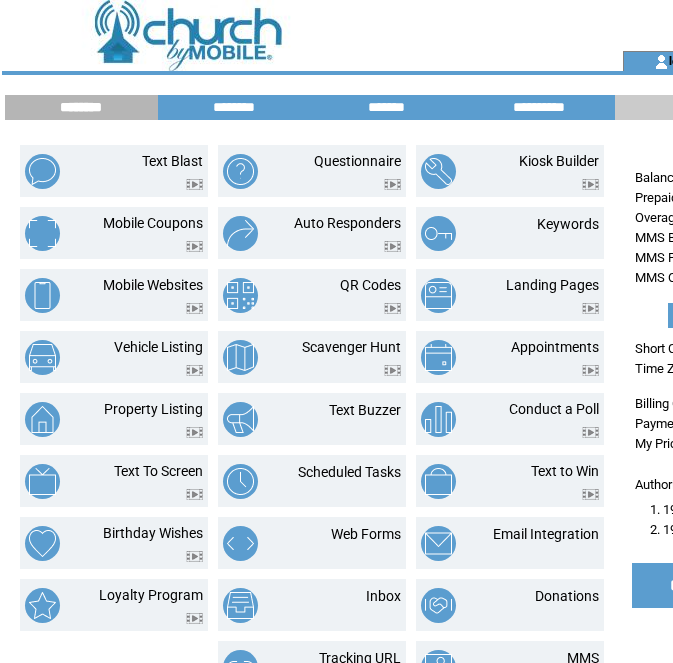 scroll, scrollTop: 0, scrollLeft: 0, axis: both 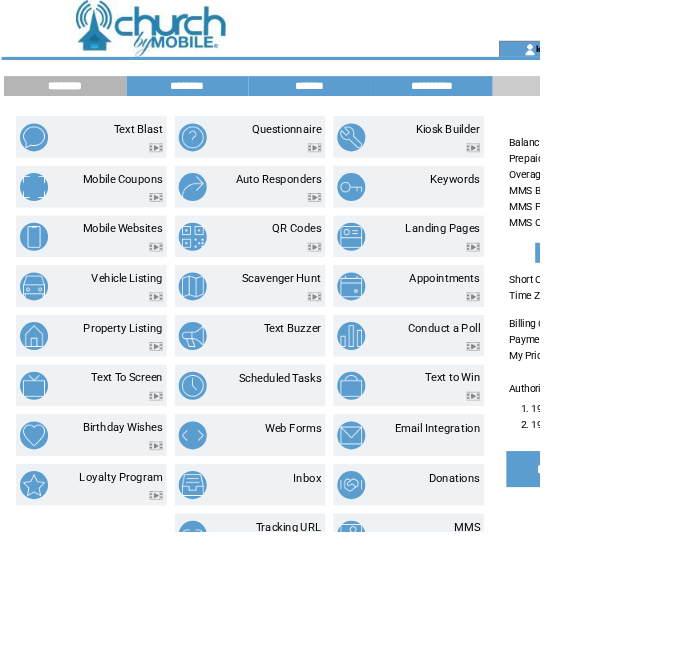 click on "MMS" at bounding box center (583, 658) 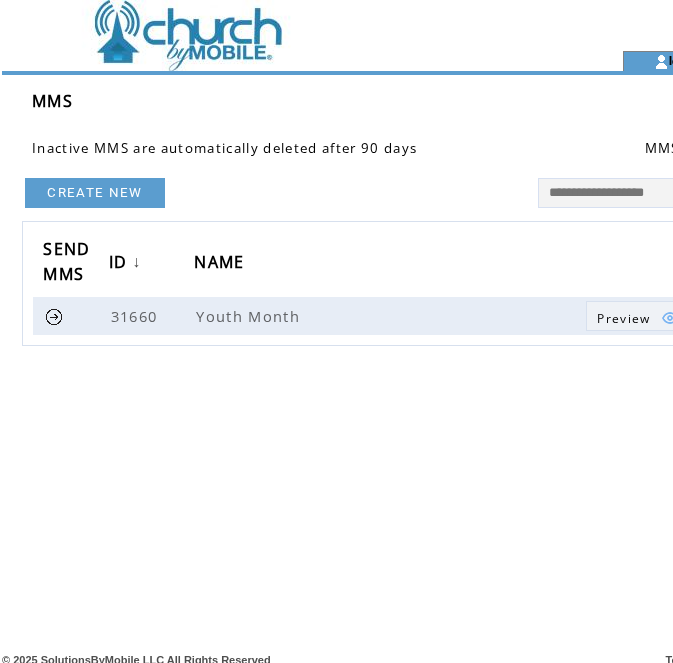scroll, scrollTop: 0, scrollLeft: 0, axis: both 